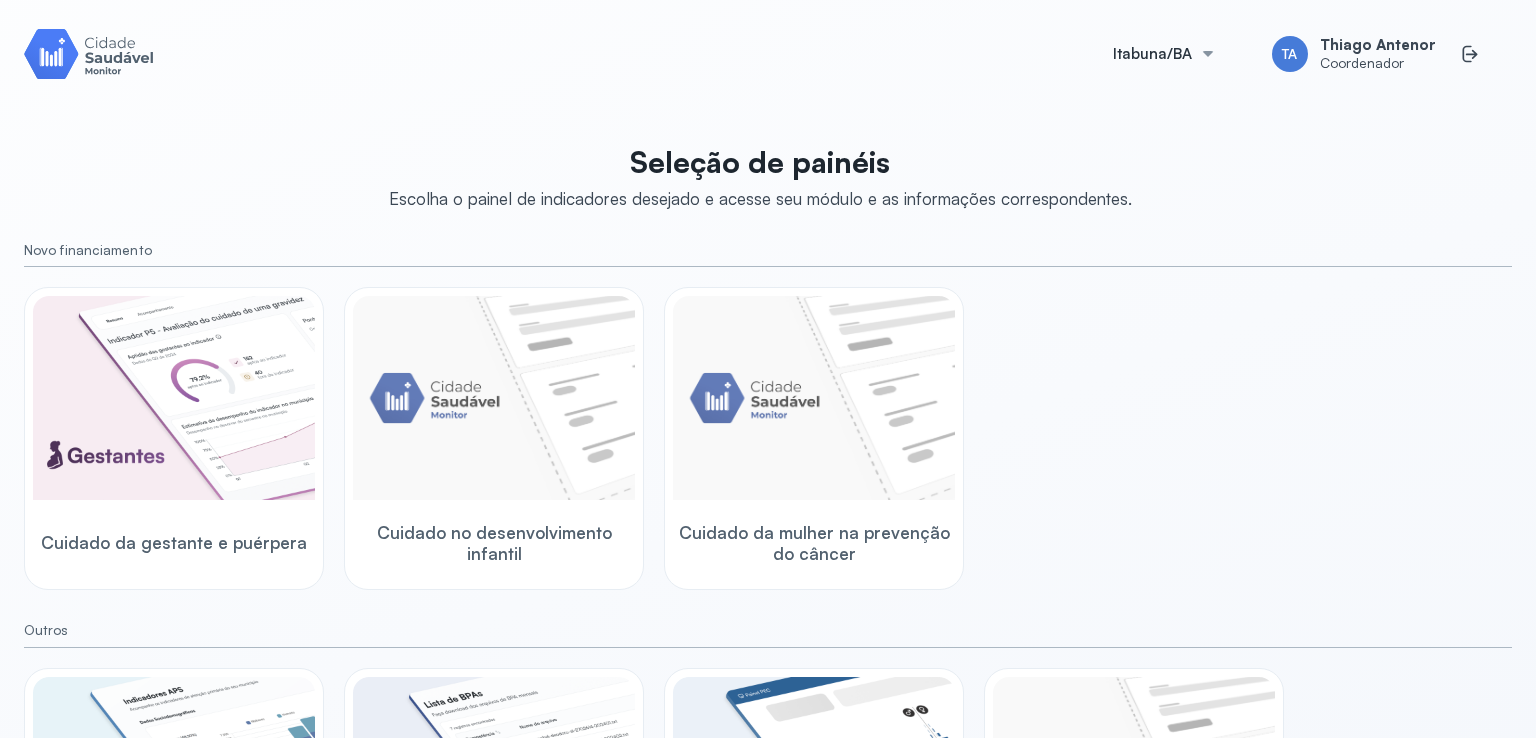 scroll, scrollTop: 0, scrollLeft: 0, axis: both 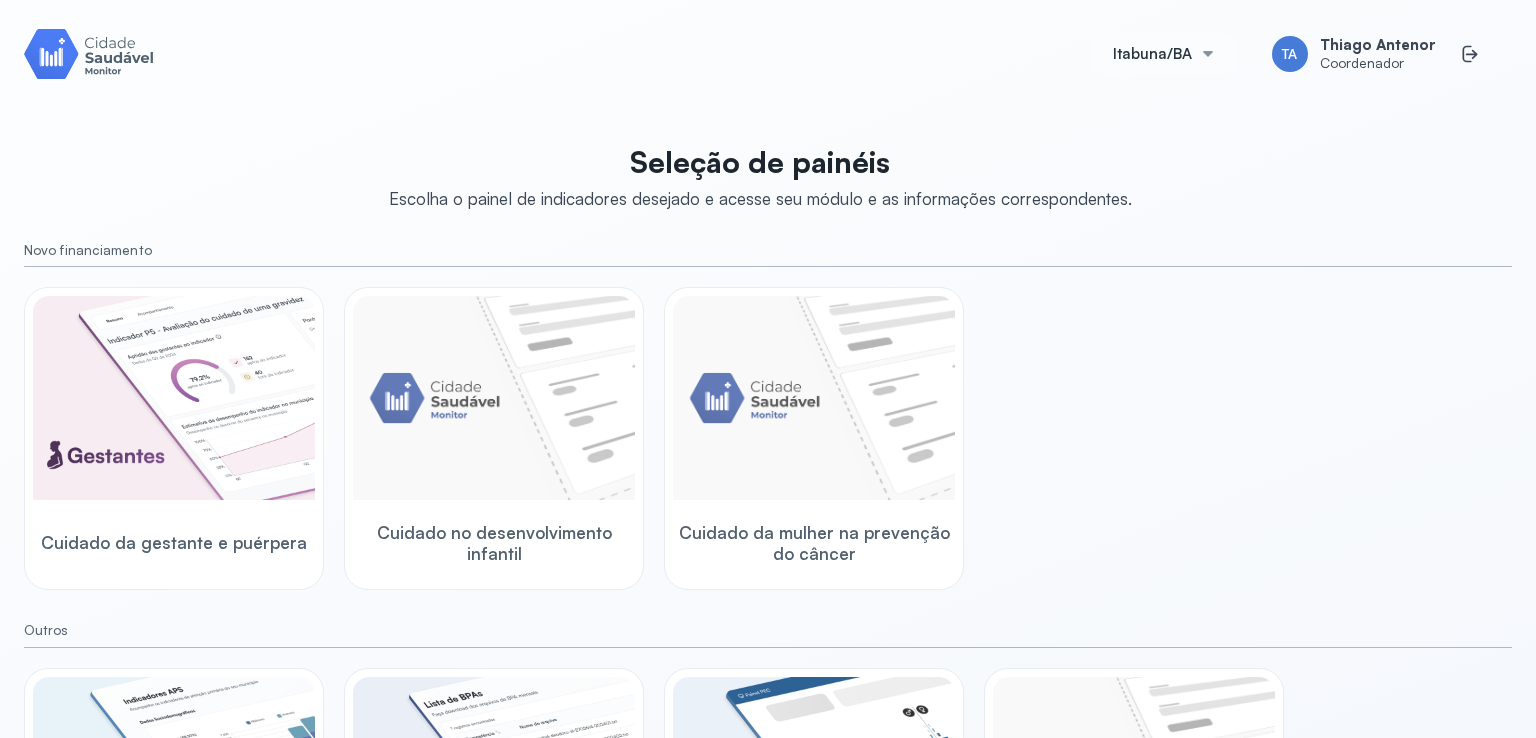 click on "Itabuna/BA" at bounding box center (1152, 54) 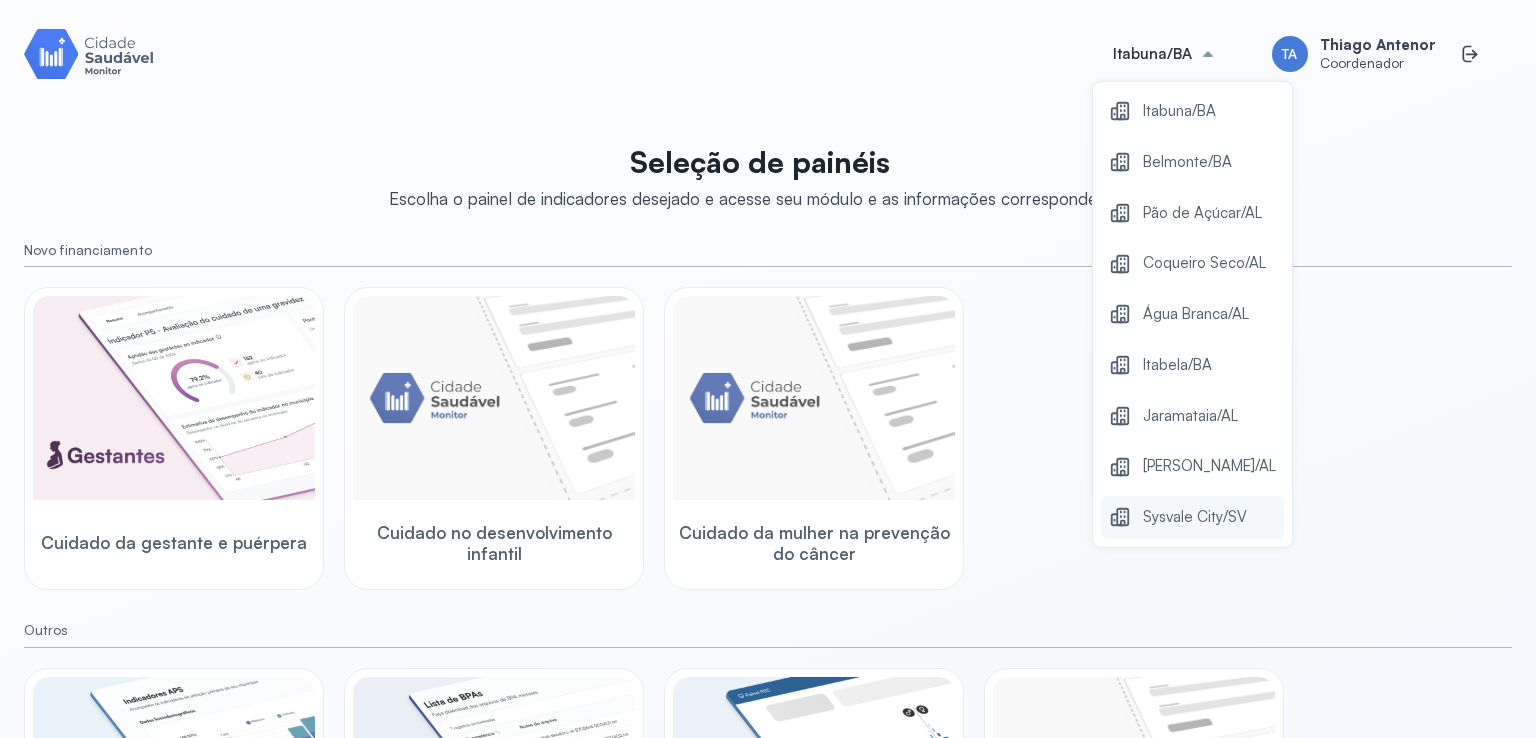 click on "Sysvale City/SV" at bounding box center [1192, 517] 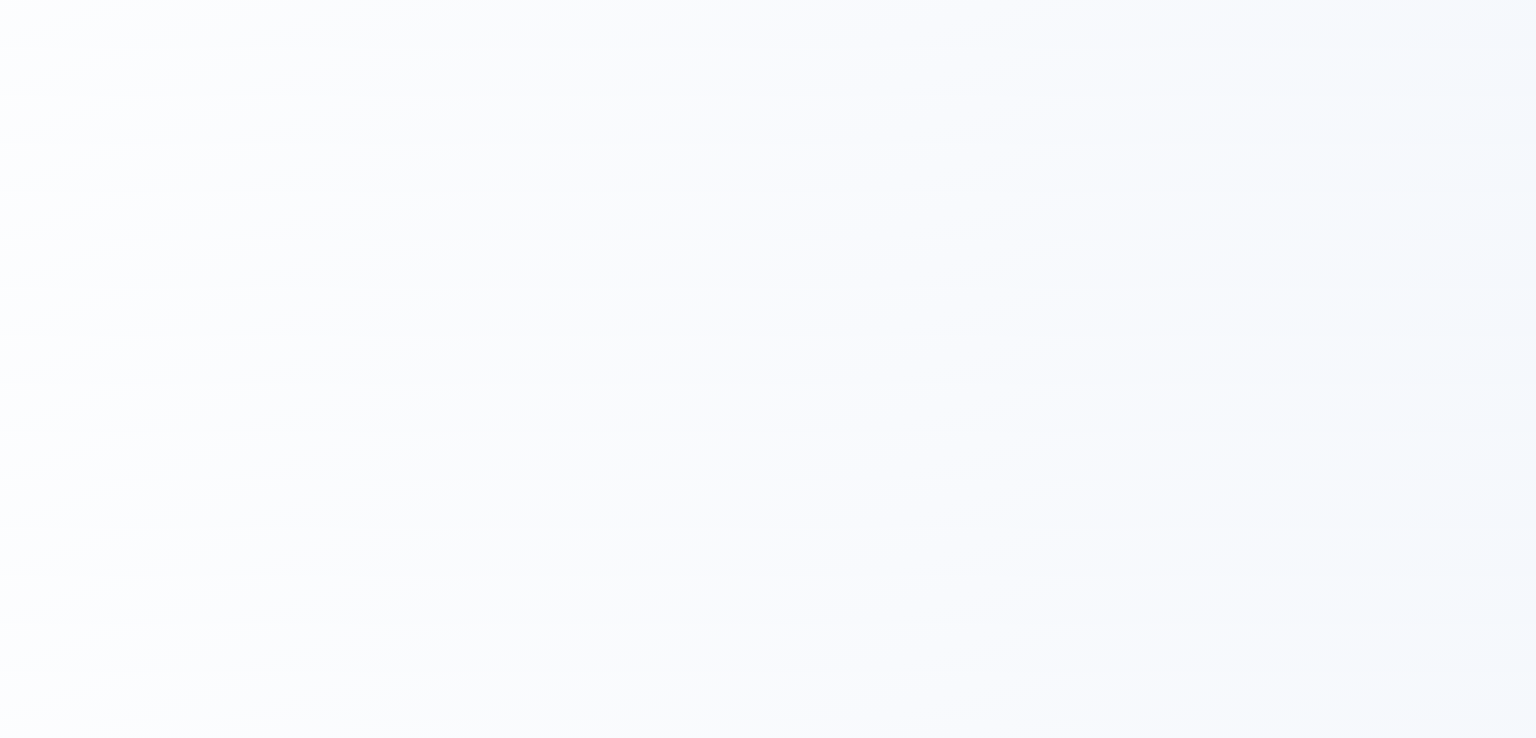 scroll, scrollTop: 0, scrollLeft: 0, axis: both 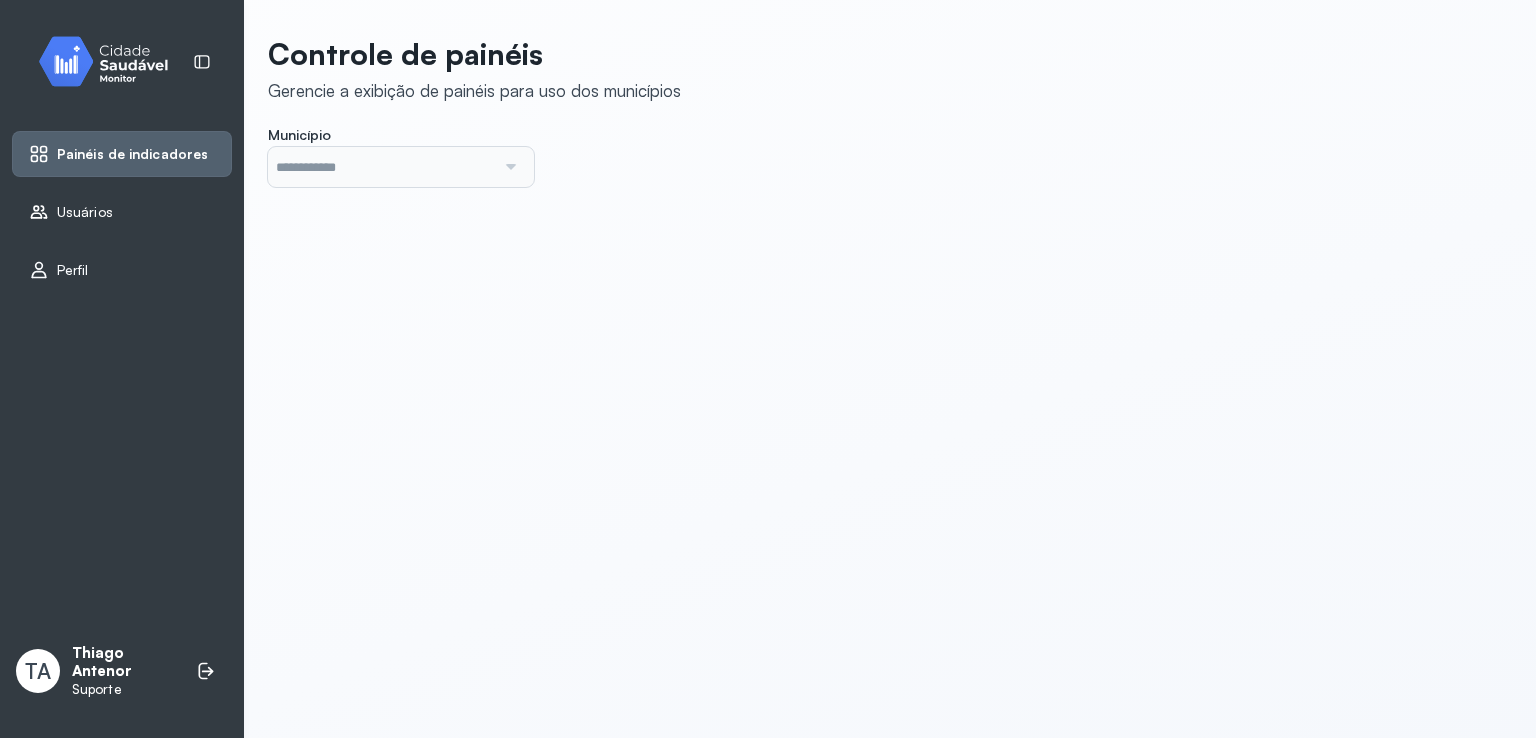 click 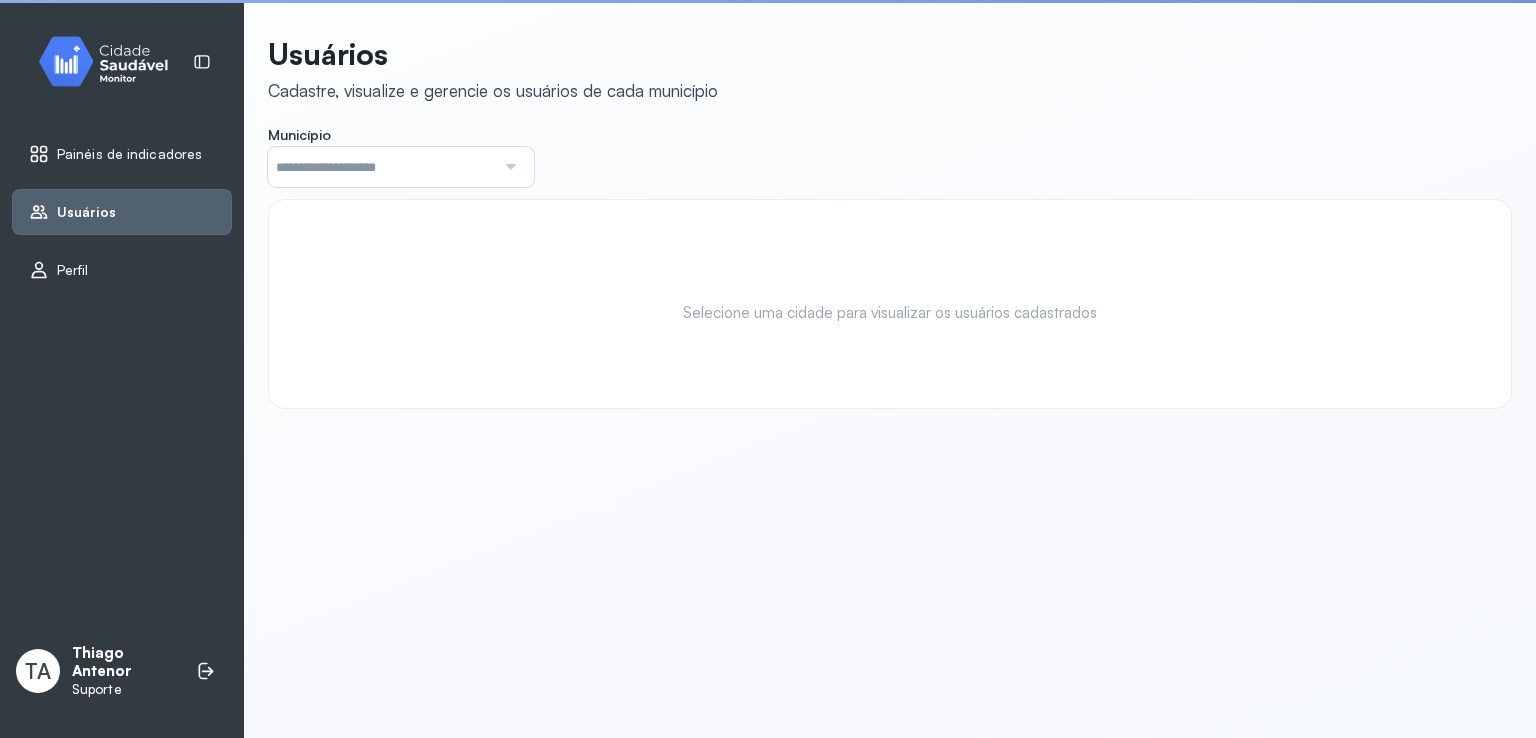 click at bounding box center [381, 167] 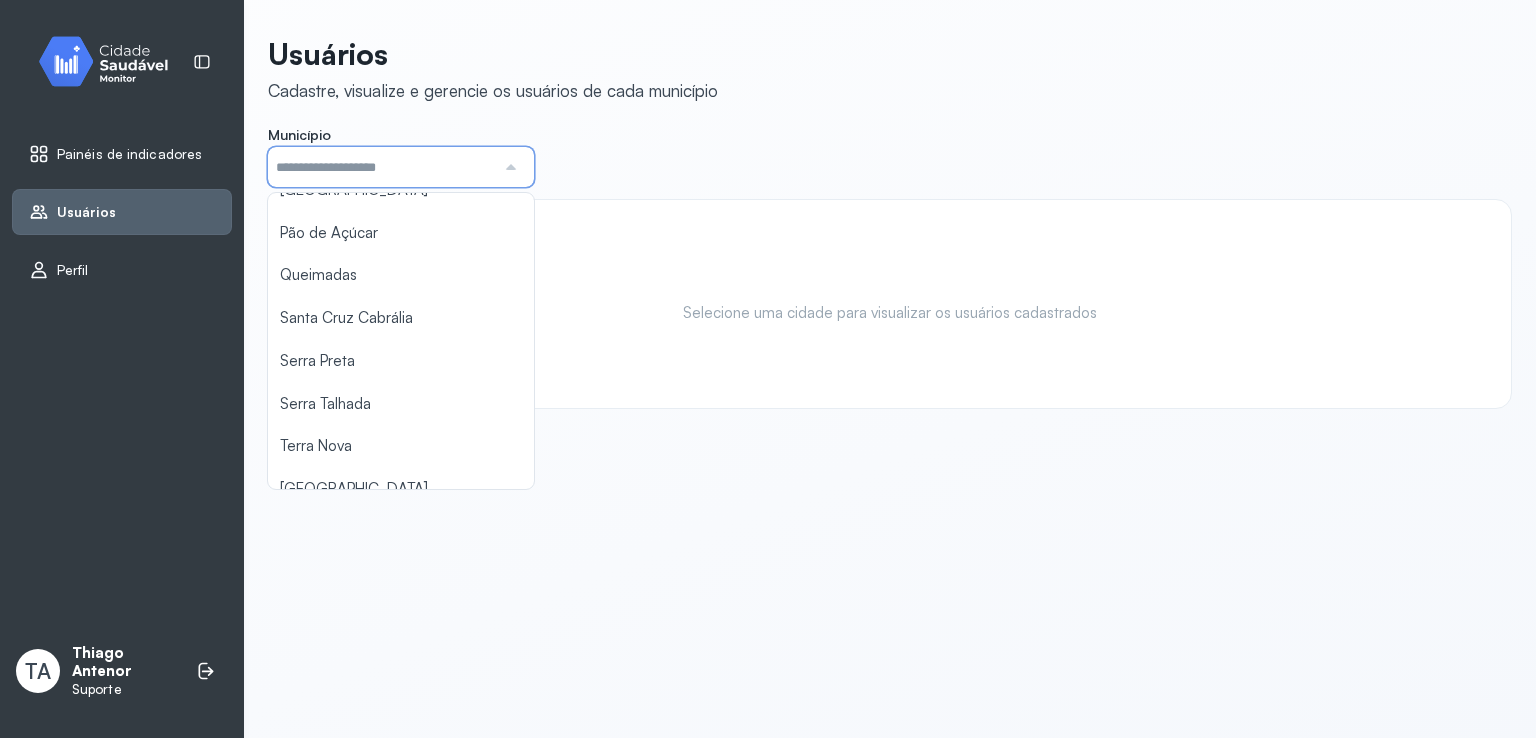 scroll, scrollTop: 944, scrollLeft: 0, axis: vertical 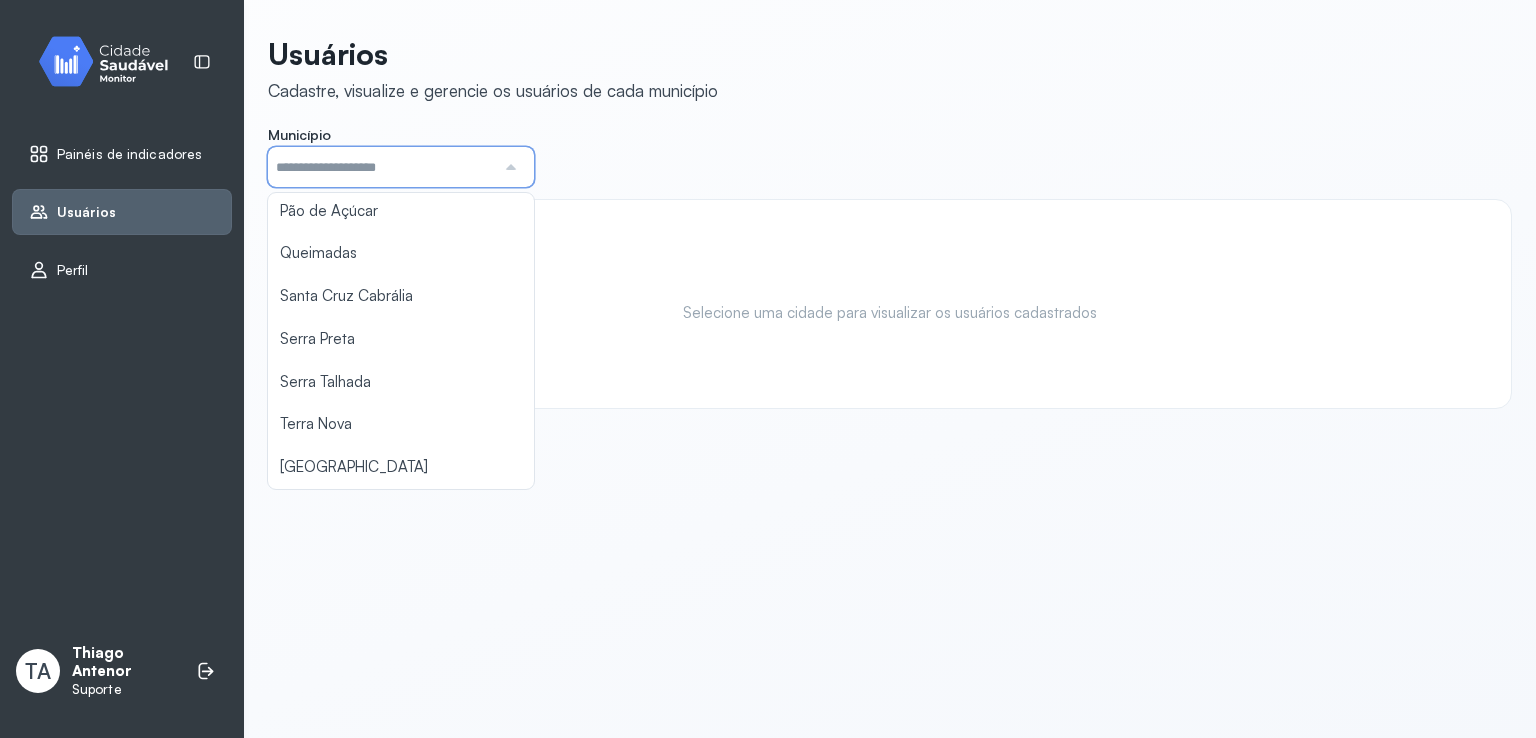 type on "**********" 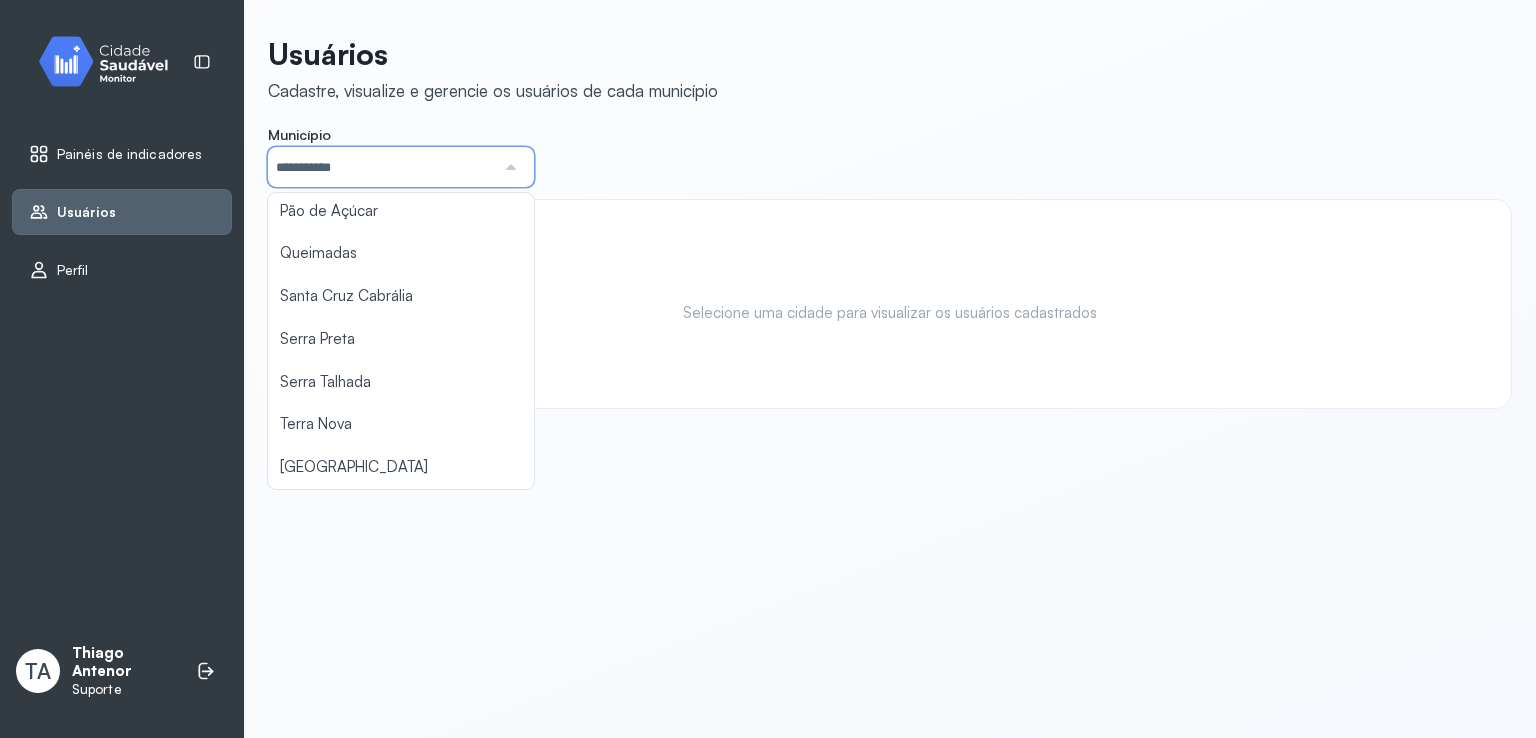 click on "**********" 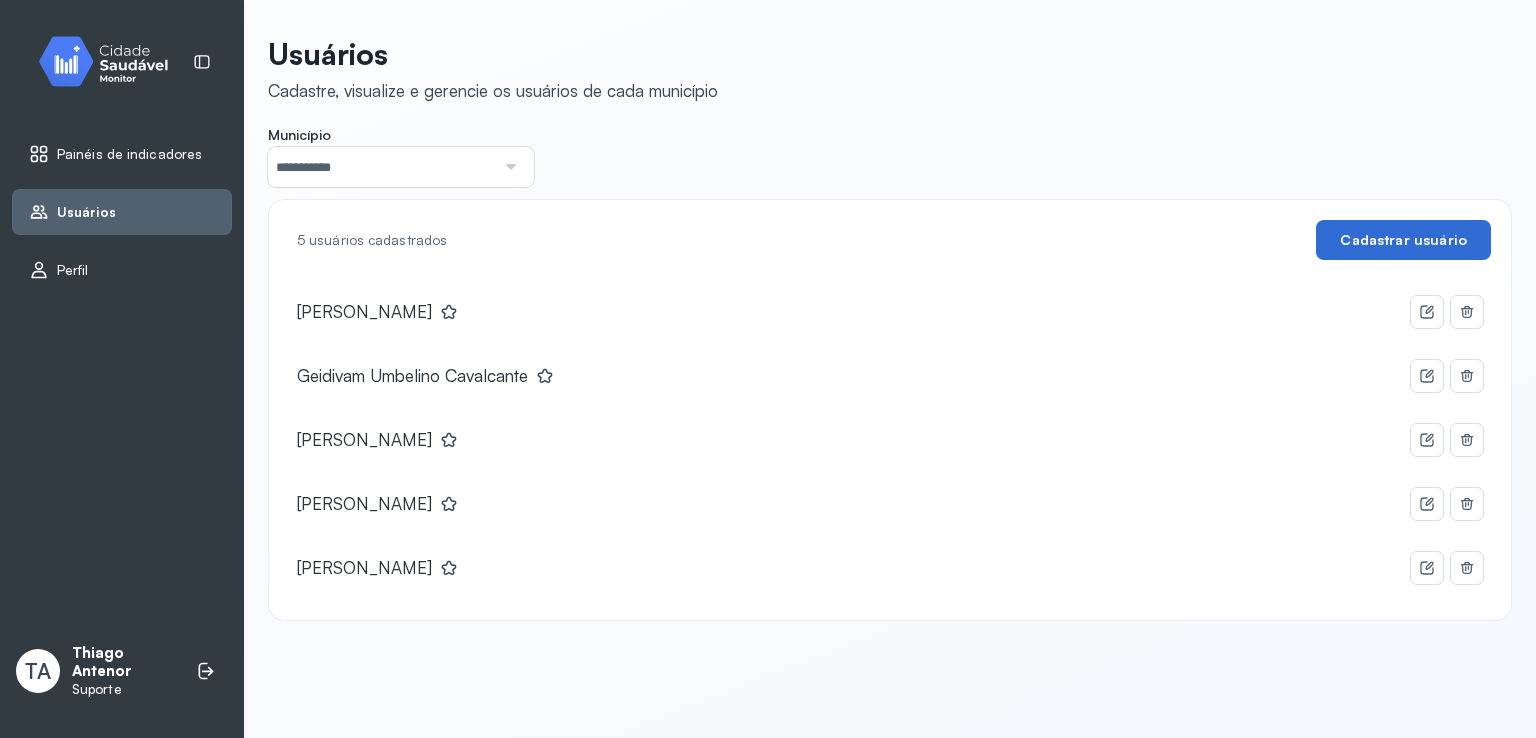 click on "Cadastrar usuário" 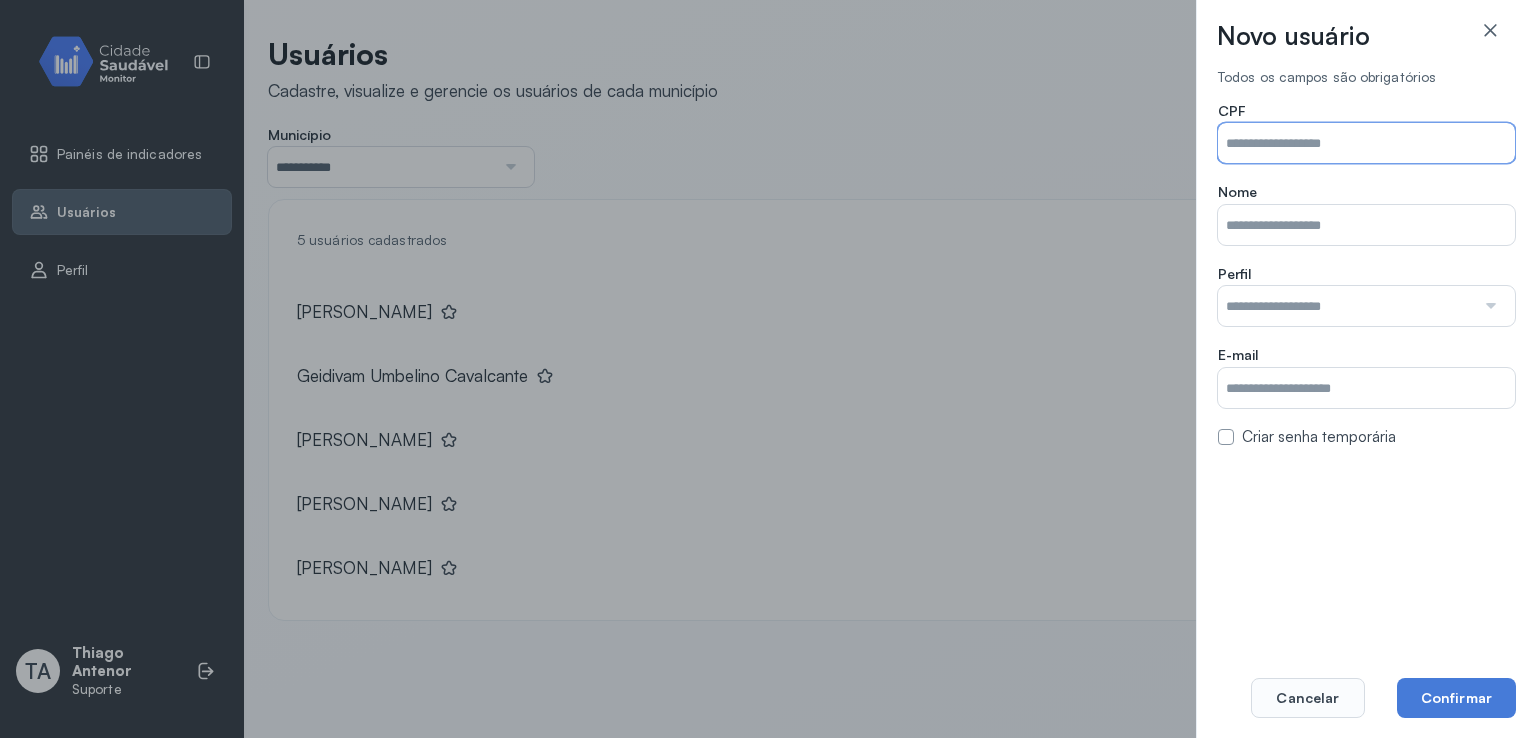 click on "CPF  Nome  Perfil  Administrador Médico Monitor executivo Enfermeiro Coordenador Dentista Suporte E-mail  Criar senha temporária" at bounding box center (1366, 274) 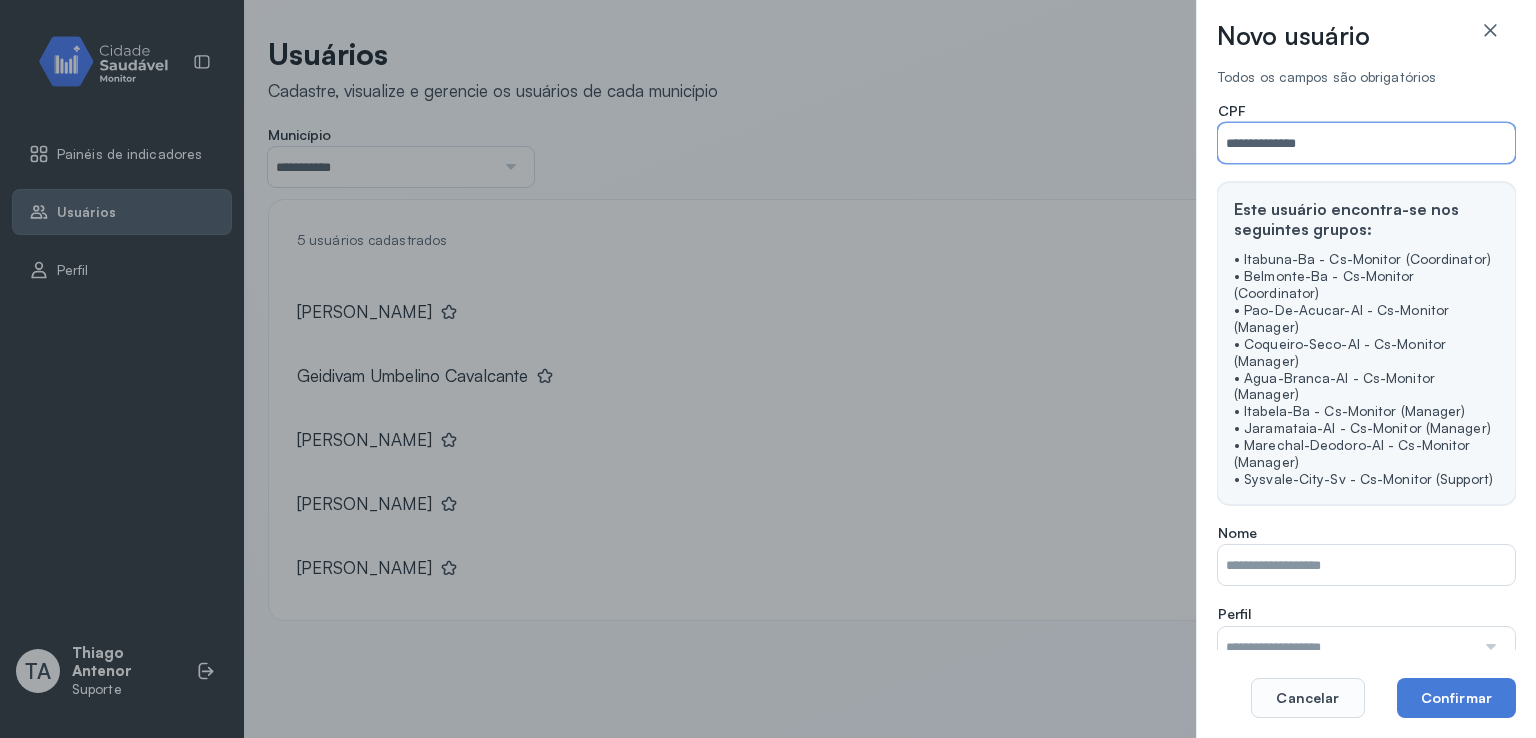 type on "**********" 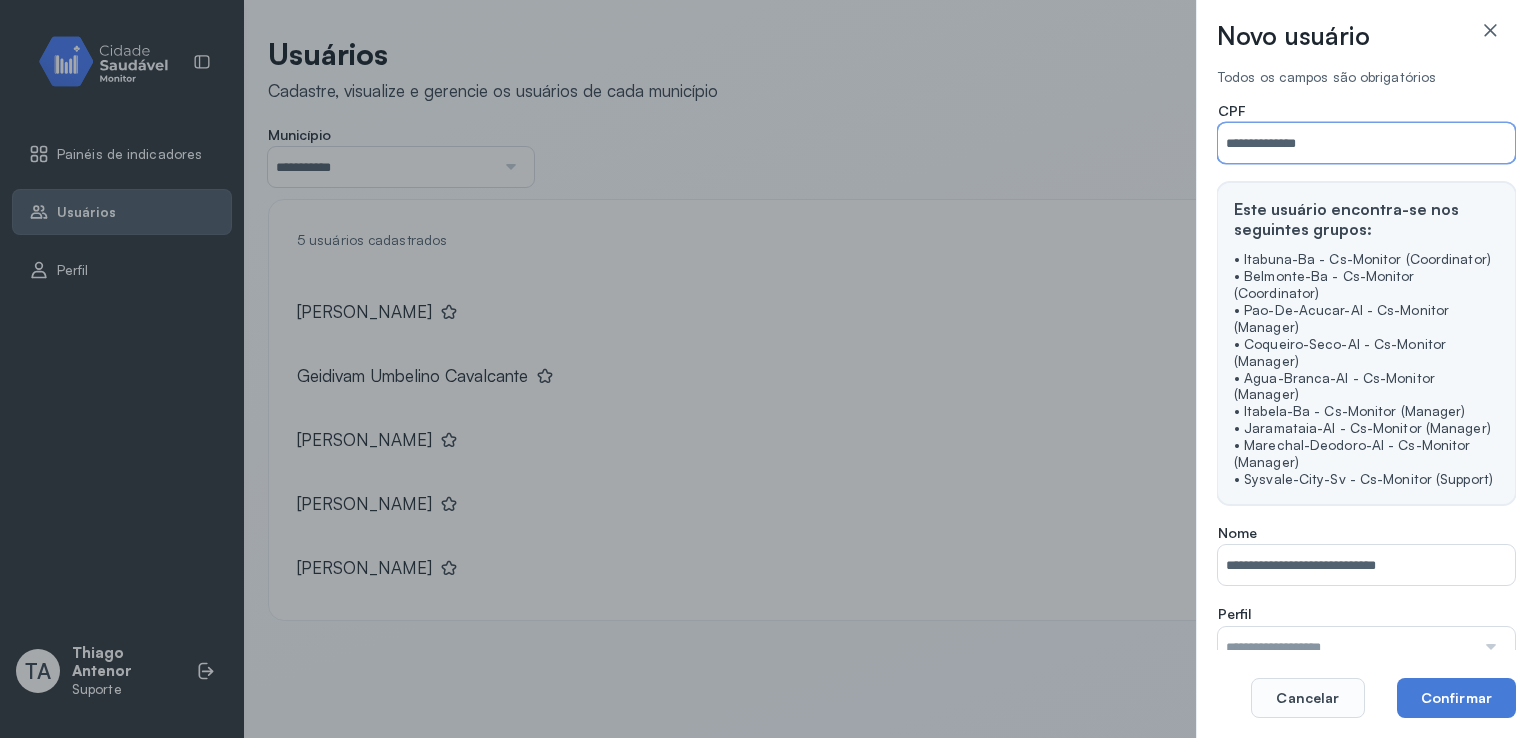 scroll, scrollTop: 104, scrollLeft: 0, axis: vertical 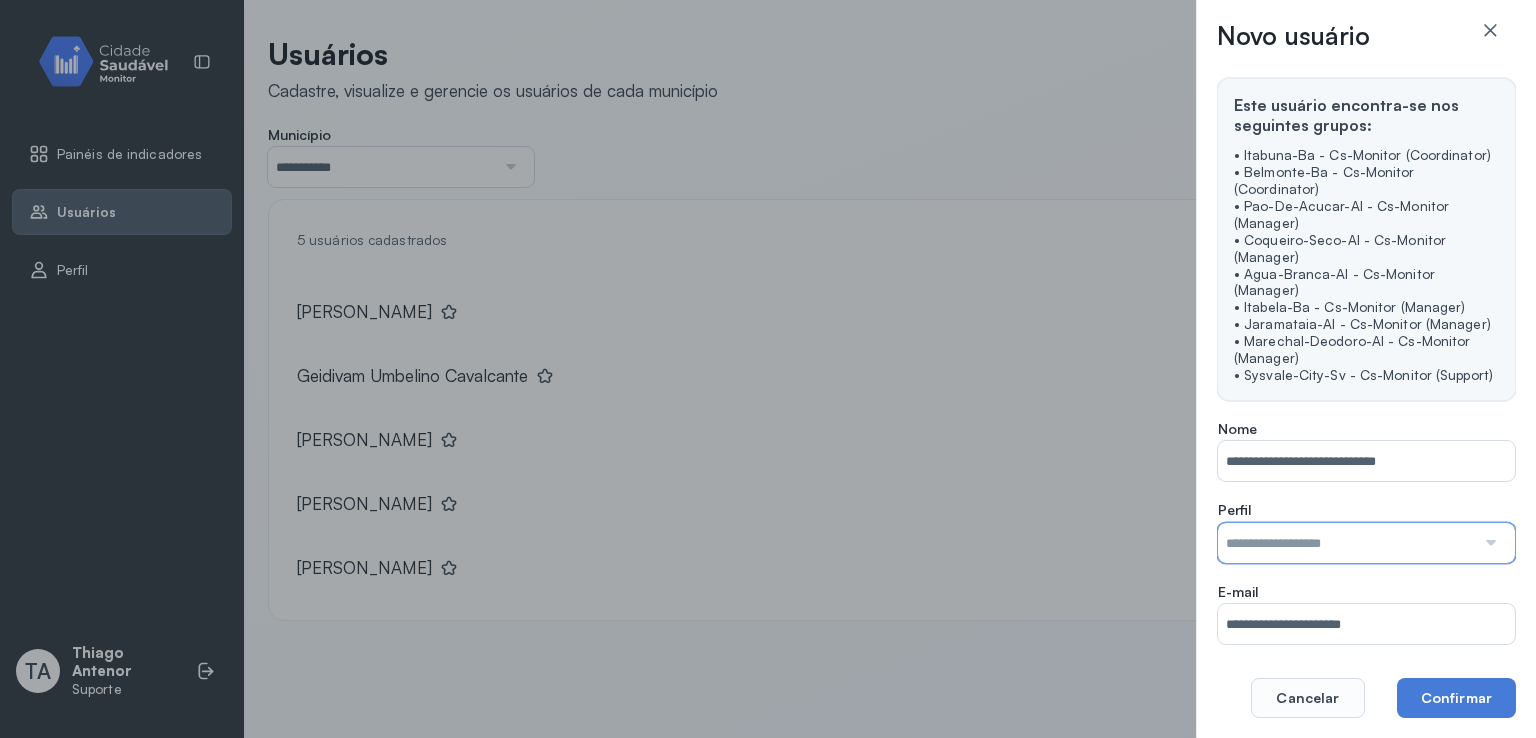 click at bounding box center (1346, 543) 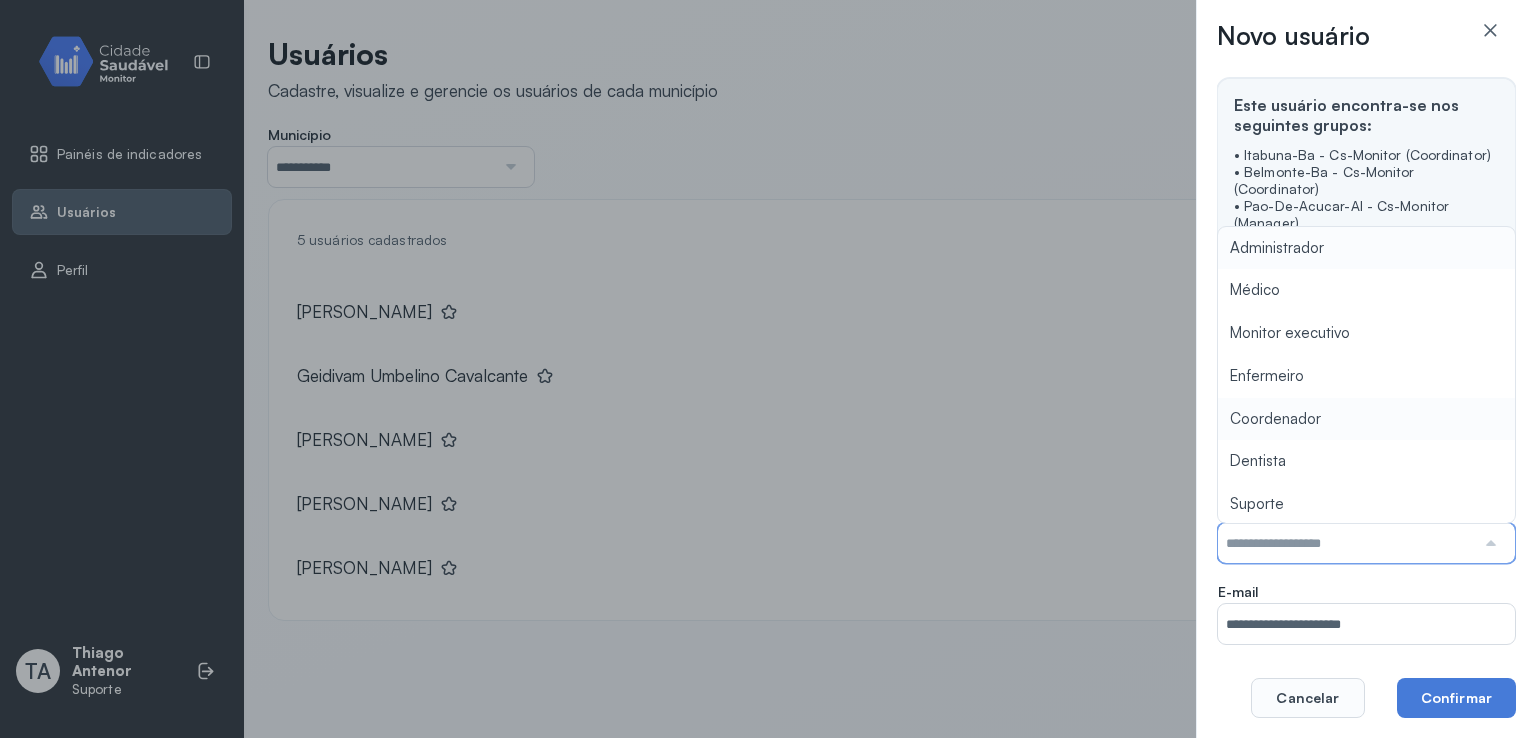 type on "**********" 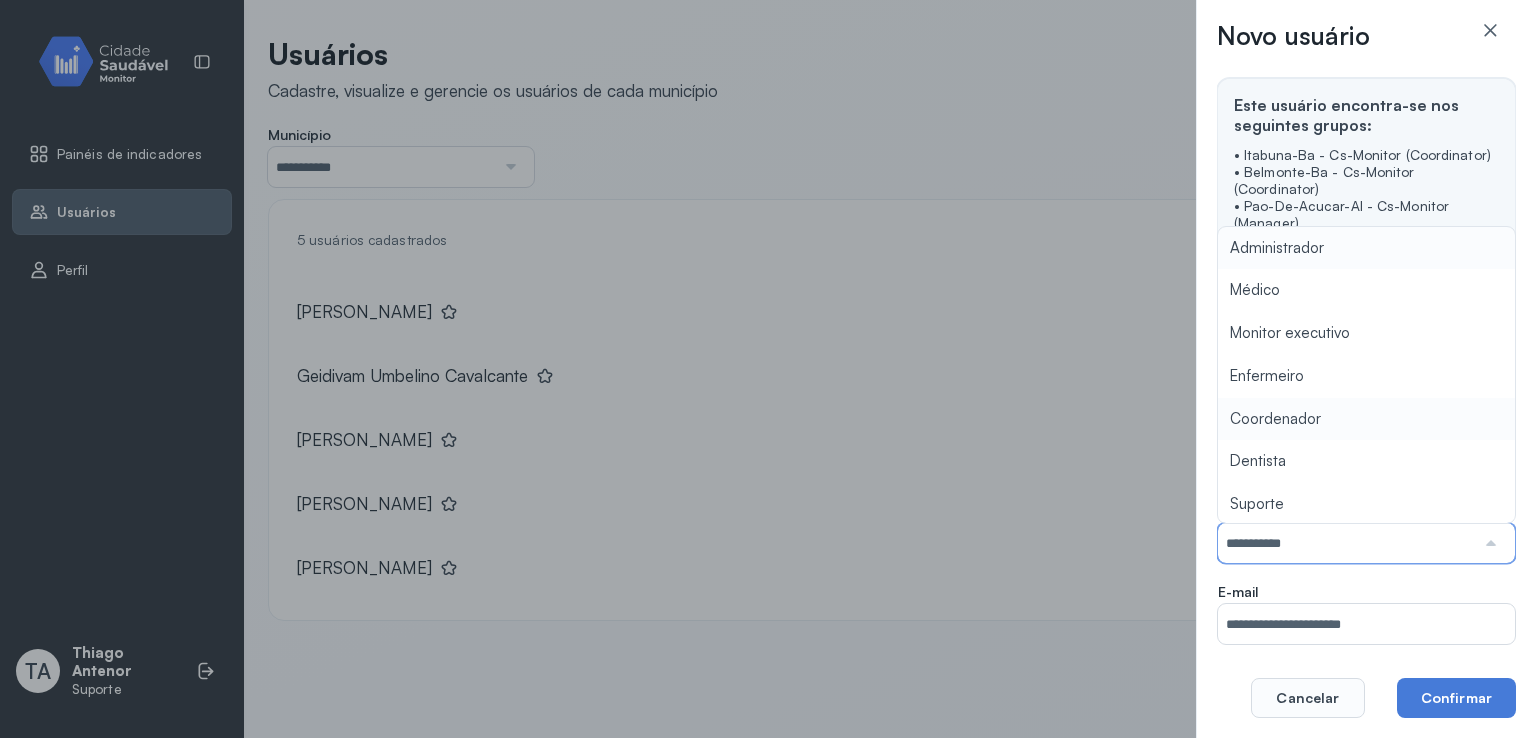 click on "**********" at bounding box center [1366, 340] 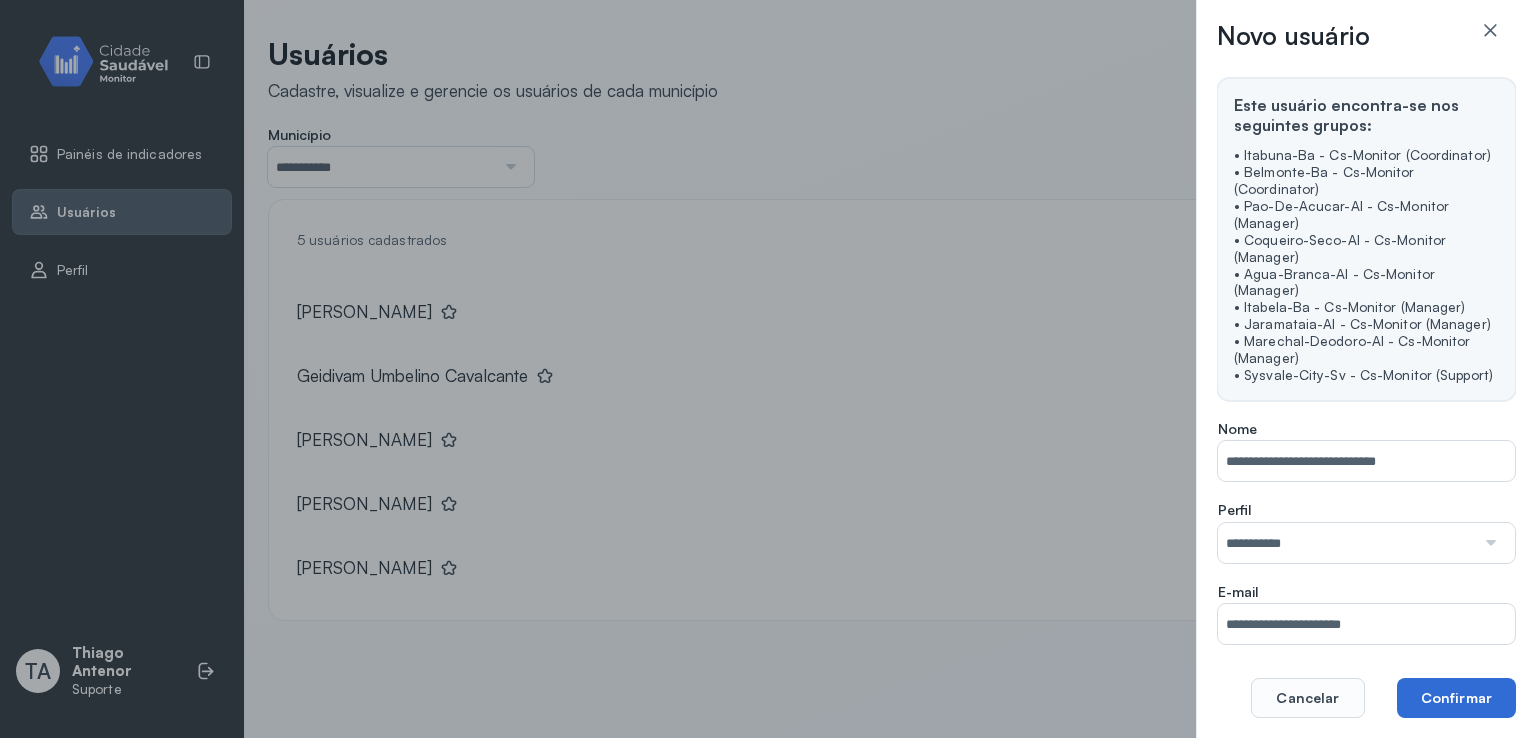 click on "Confirmar" 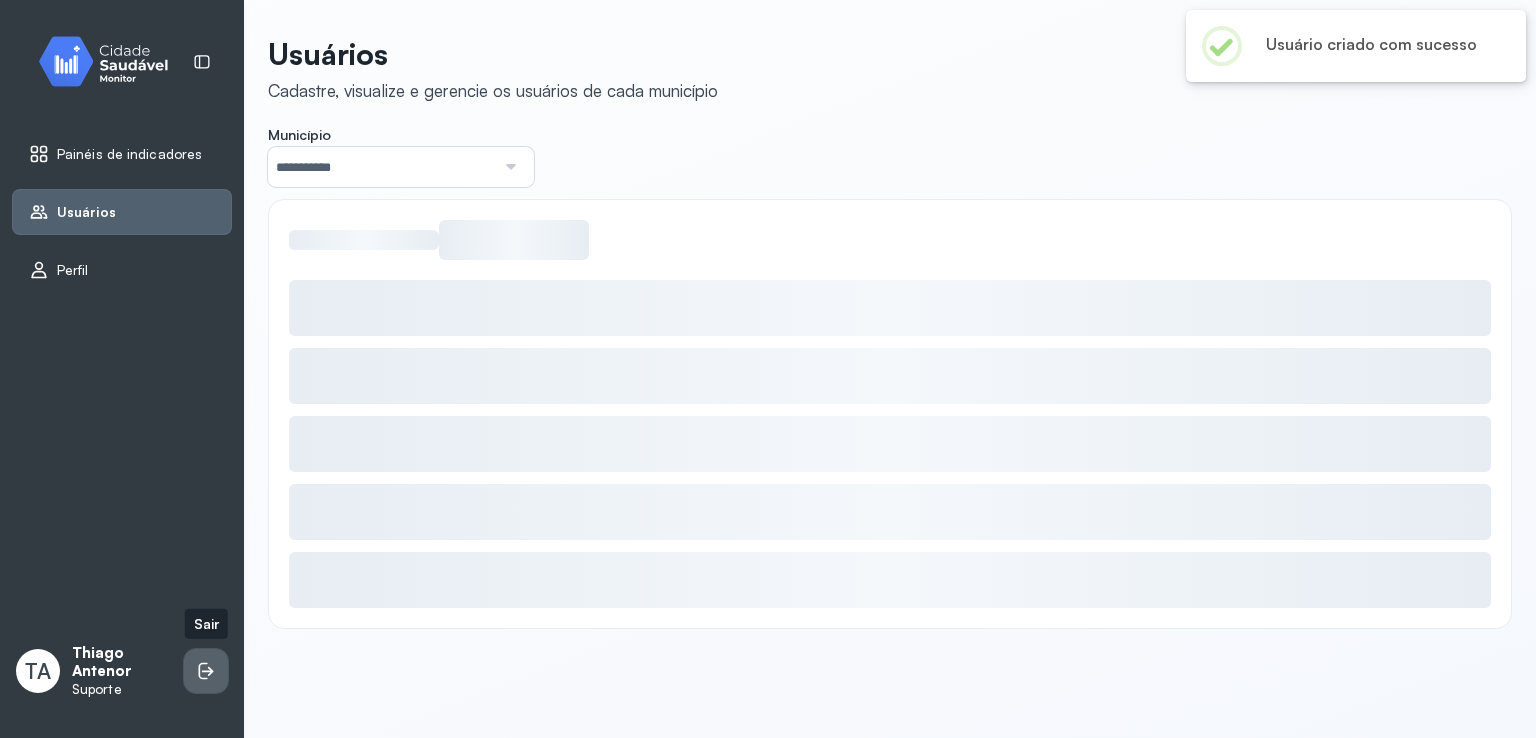 click at bounding box center [206, 671] 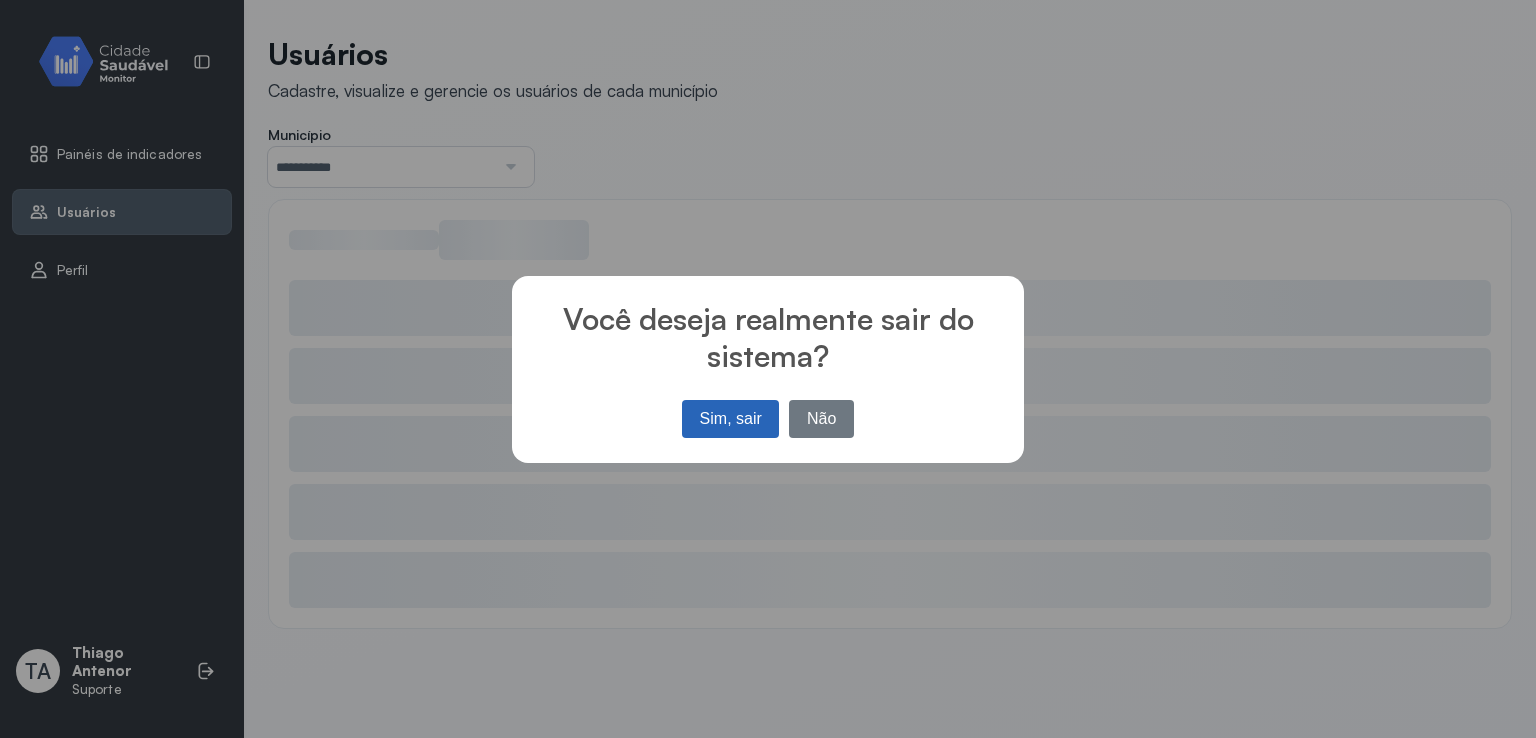 click on "Sim, sair" at bounding box center (730, 419) 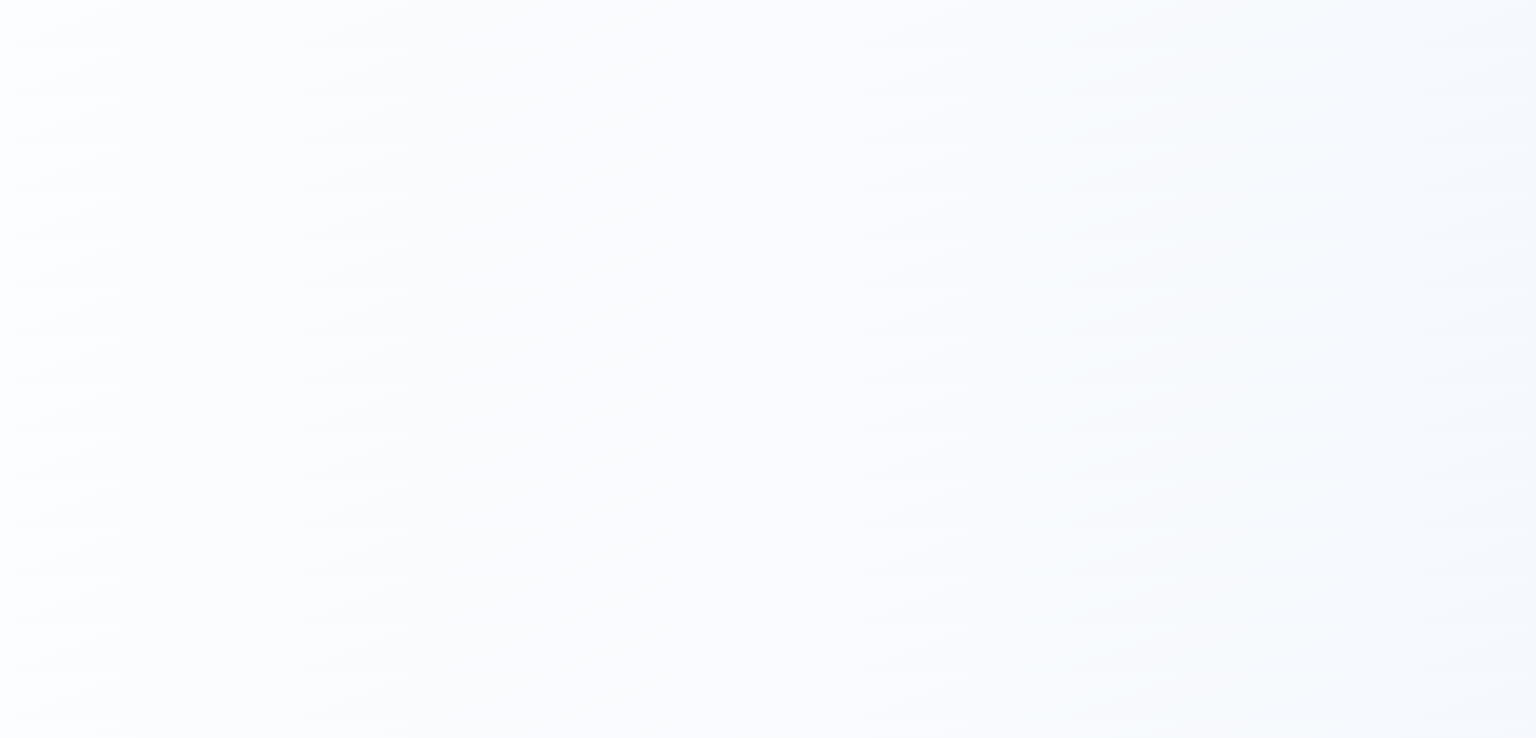 scroll, scrollTop: 0, scrollLeft: 0, axis: both 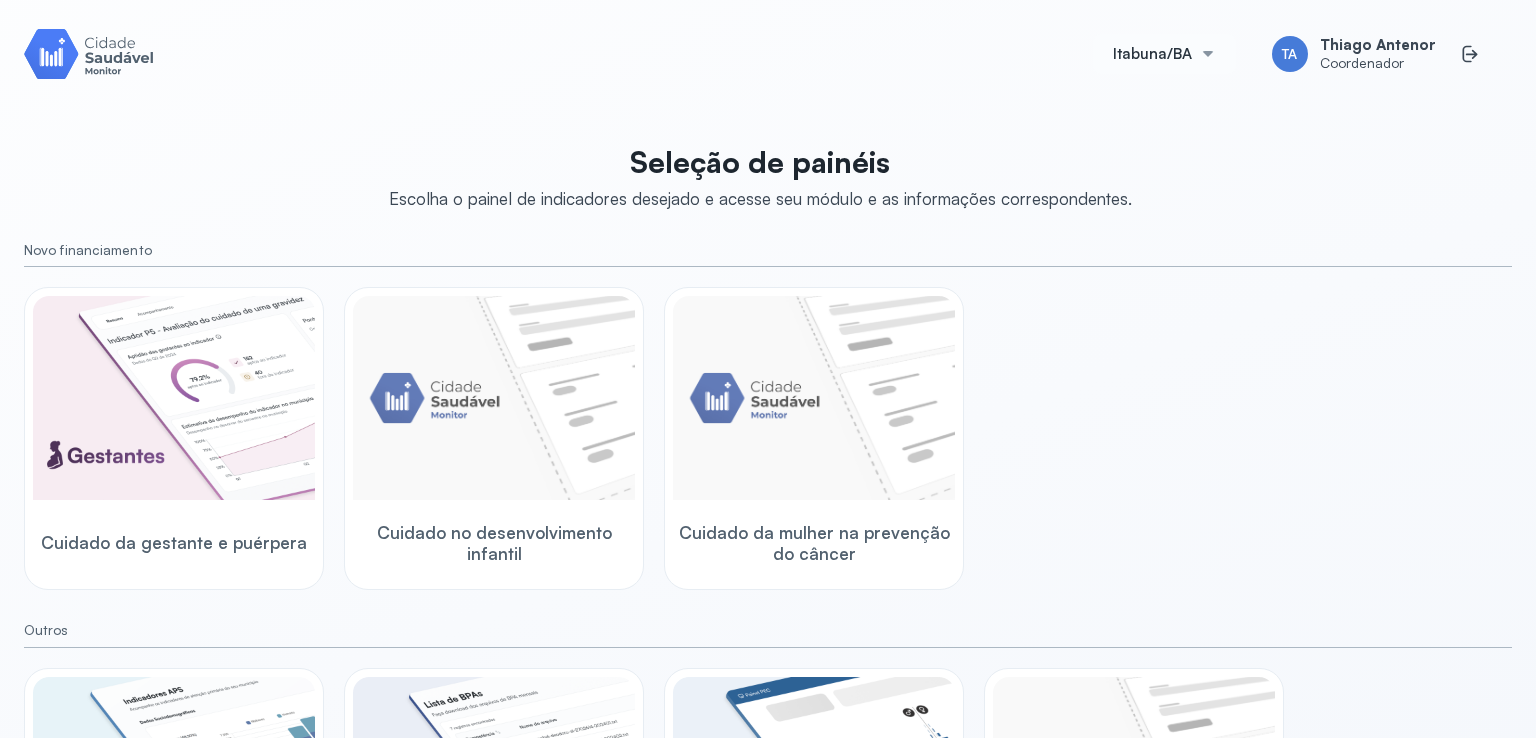 click on "Itabuna/BA" at bounding box center [1152, 54] 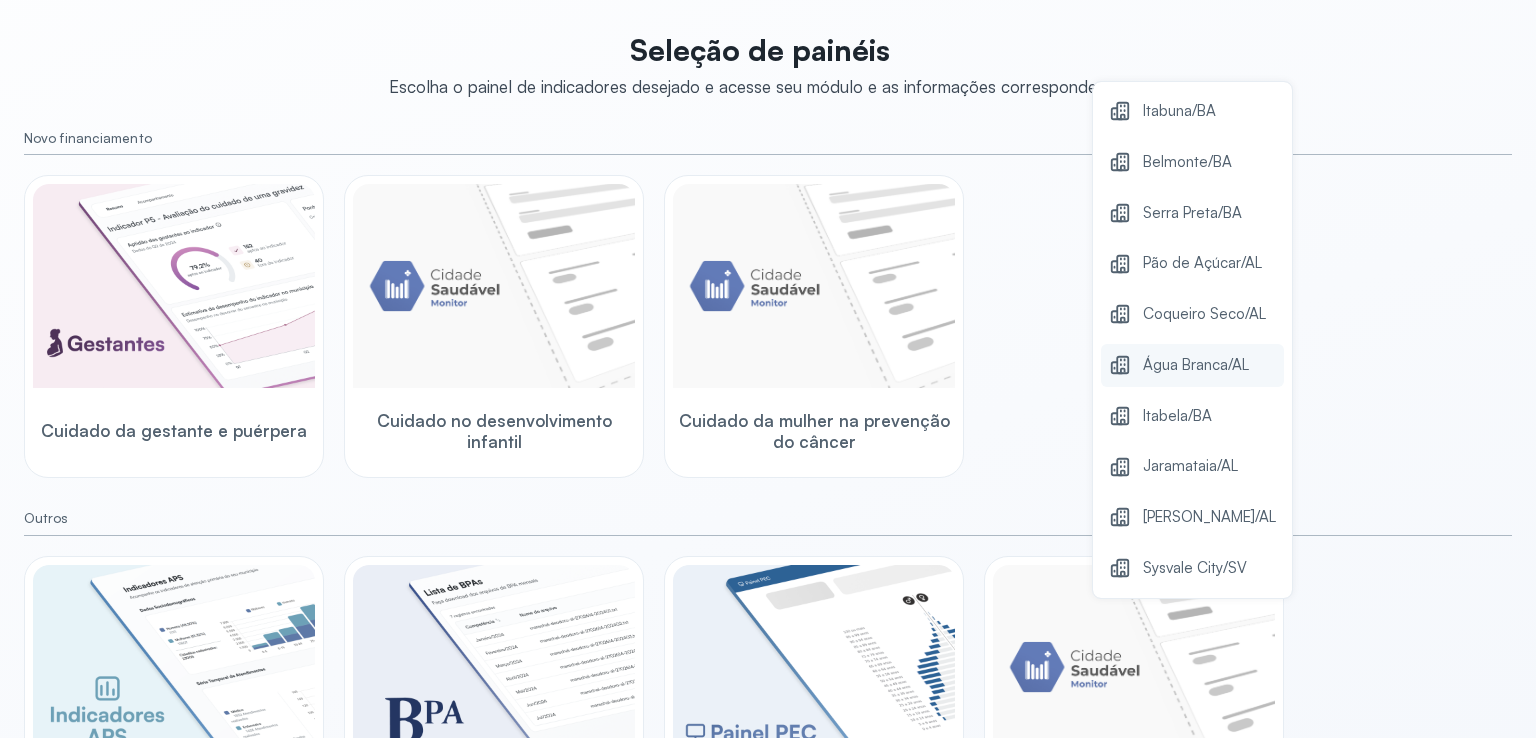 scroll, scrollTop: 233, scrollLeft: 0, axis: vertical 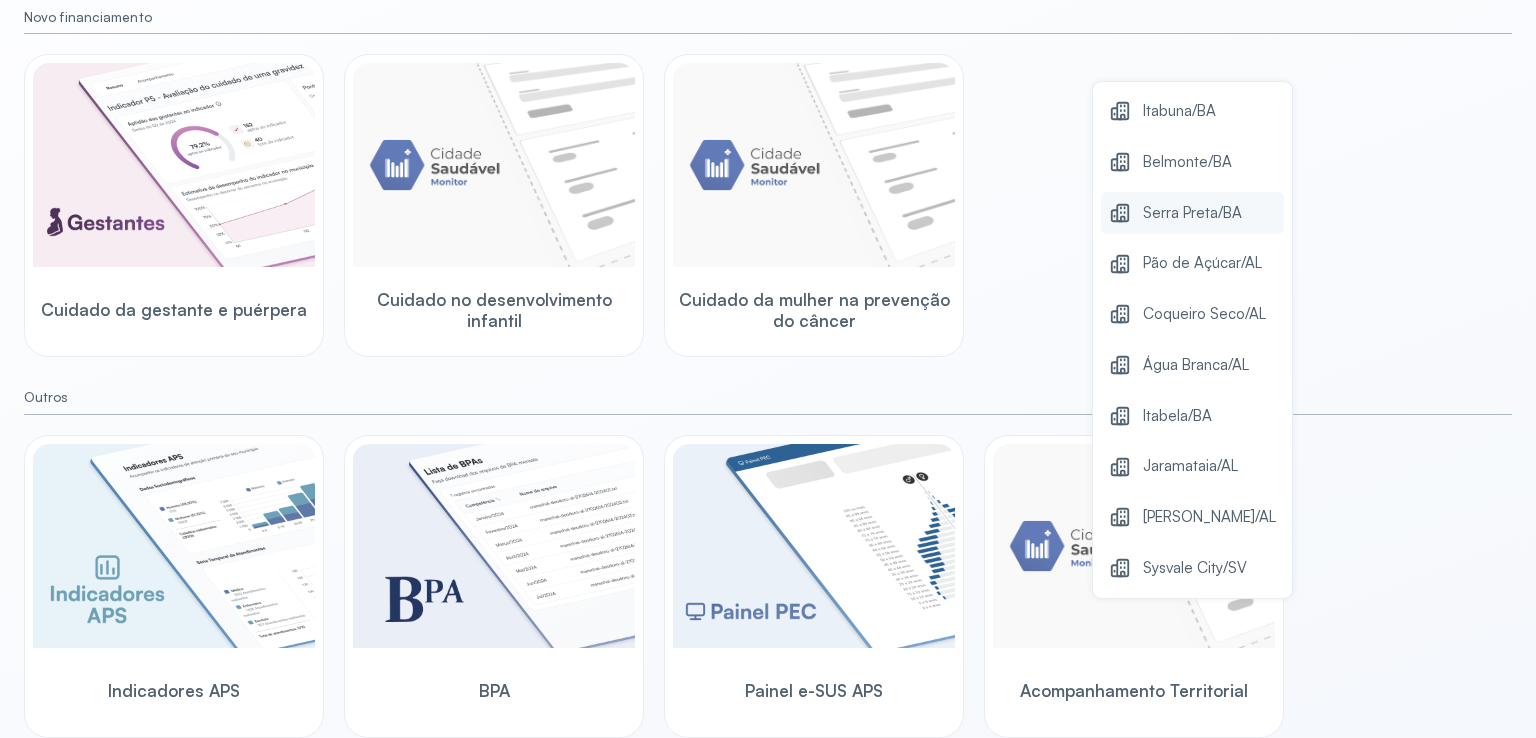 click on "Serra Preta/BA" at bounding box center [1192, 213] 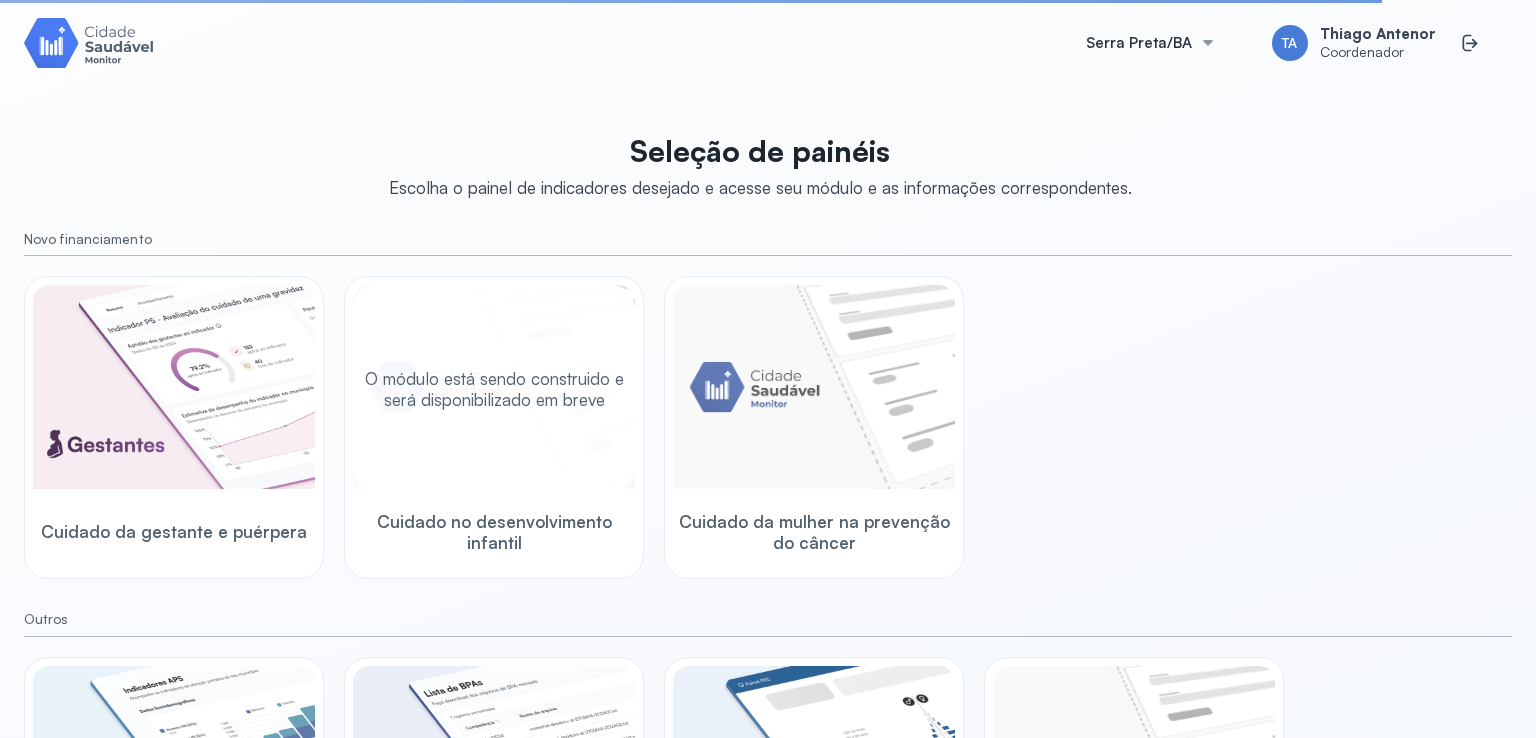 scroll, scrollTop: 0, scrollLeft: 0, axis: both 